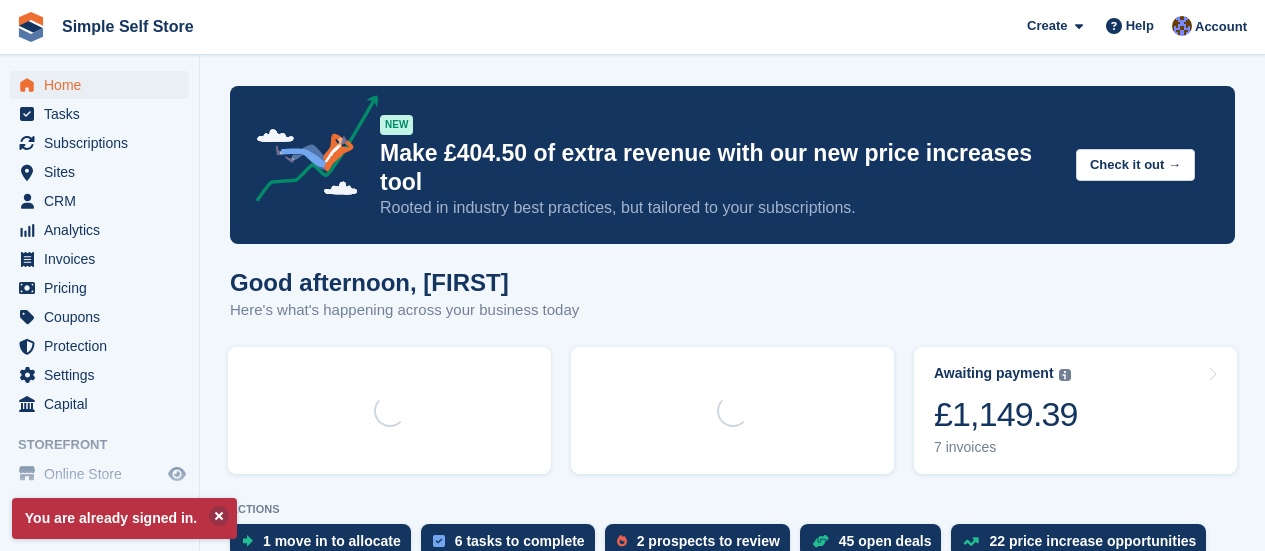 scroll, scrollTop: 0, scrollLeft: 0, axis: both 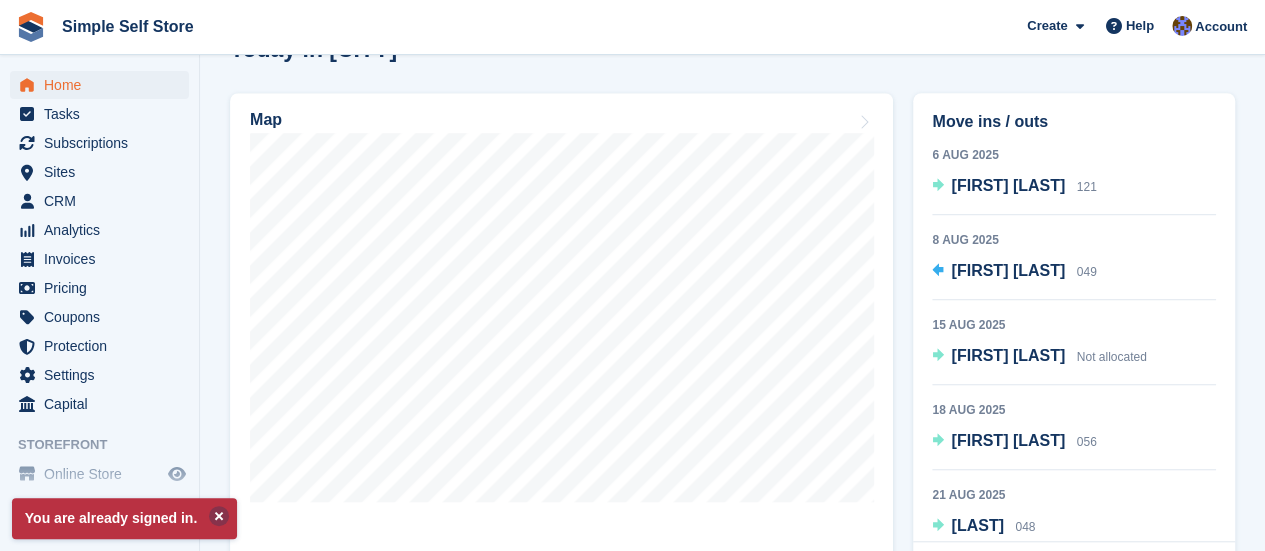 click at bounding box center [219, 516] 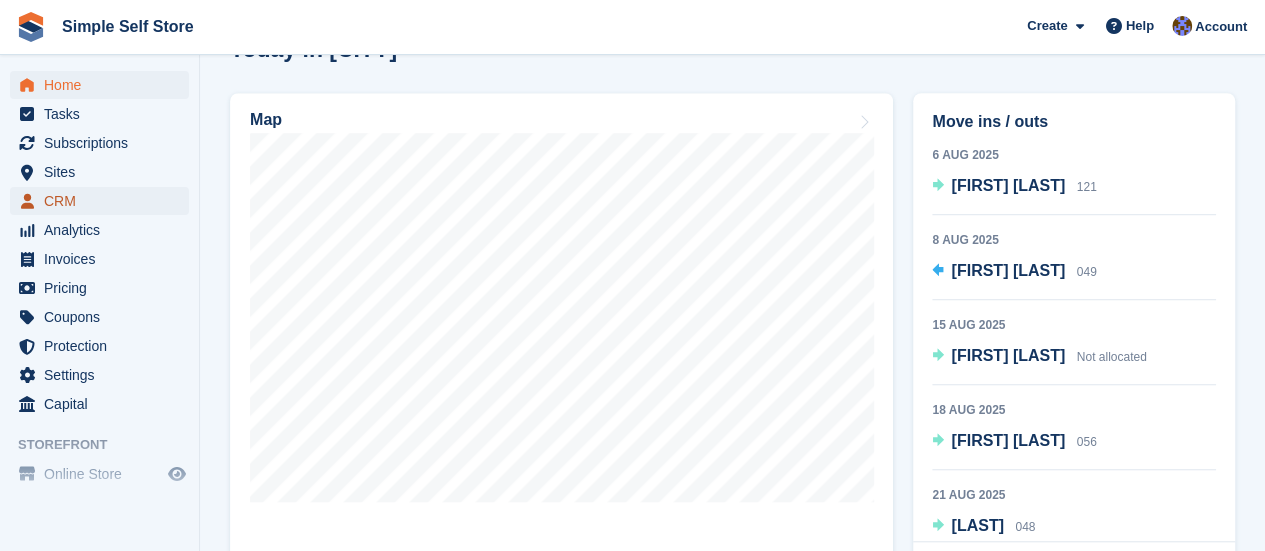 click on "CRM" at bounding box center (99, 201) 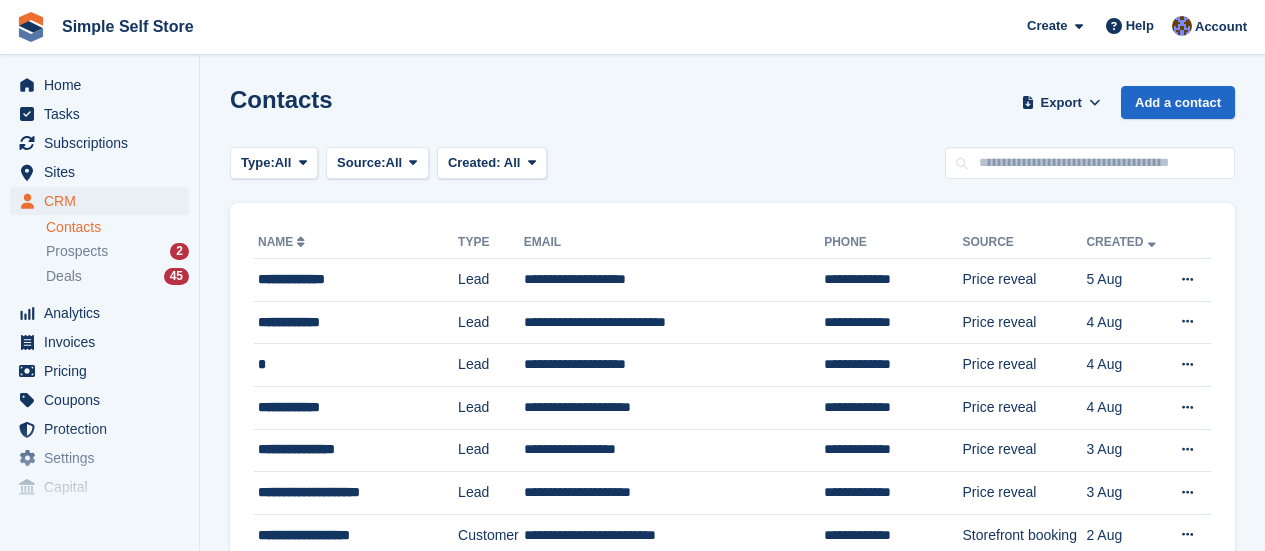 scroll, scrollTop: 0, scrollLeft: 0, axis: both 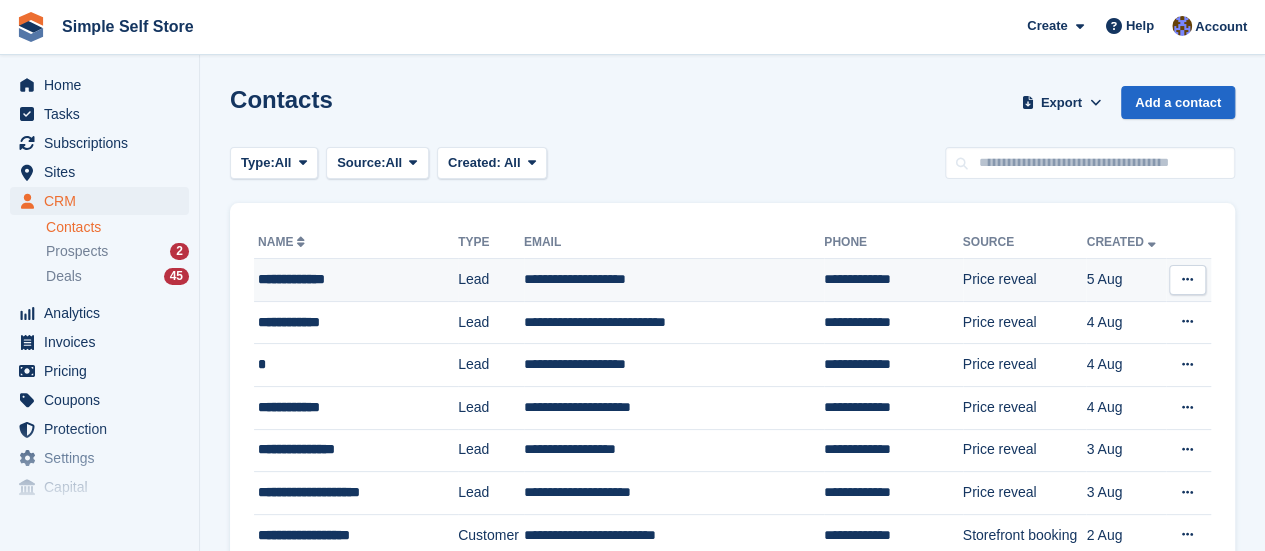 click on "**********" at bounding box center (674, 280) 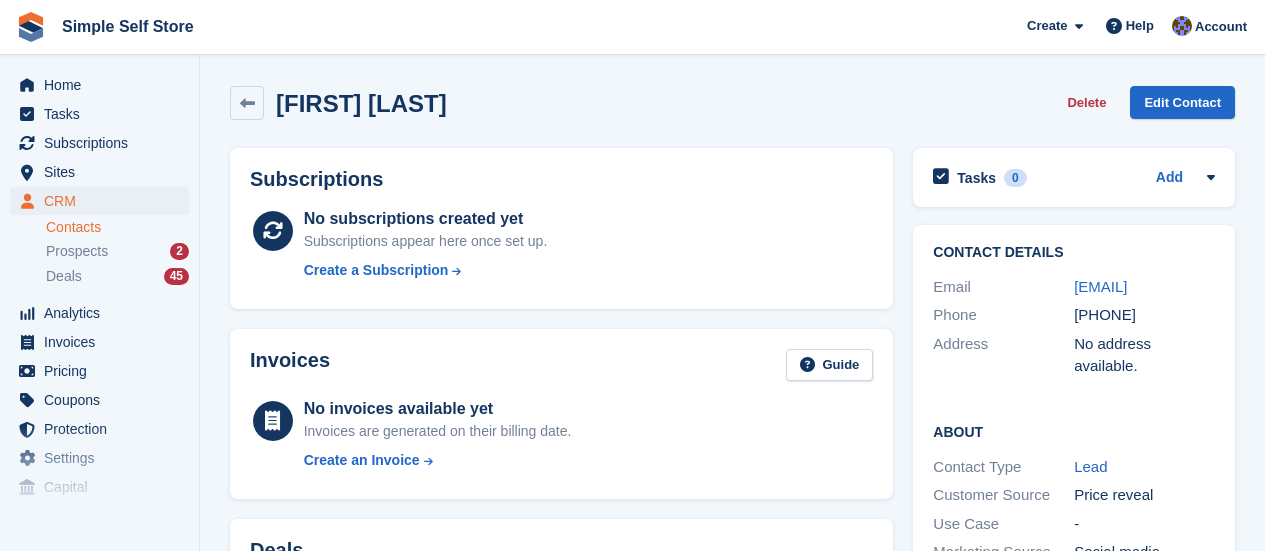 scroll, scrollTop: 0, scrollLeft: 0, axis: both 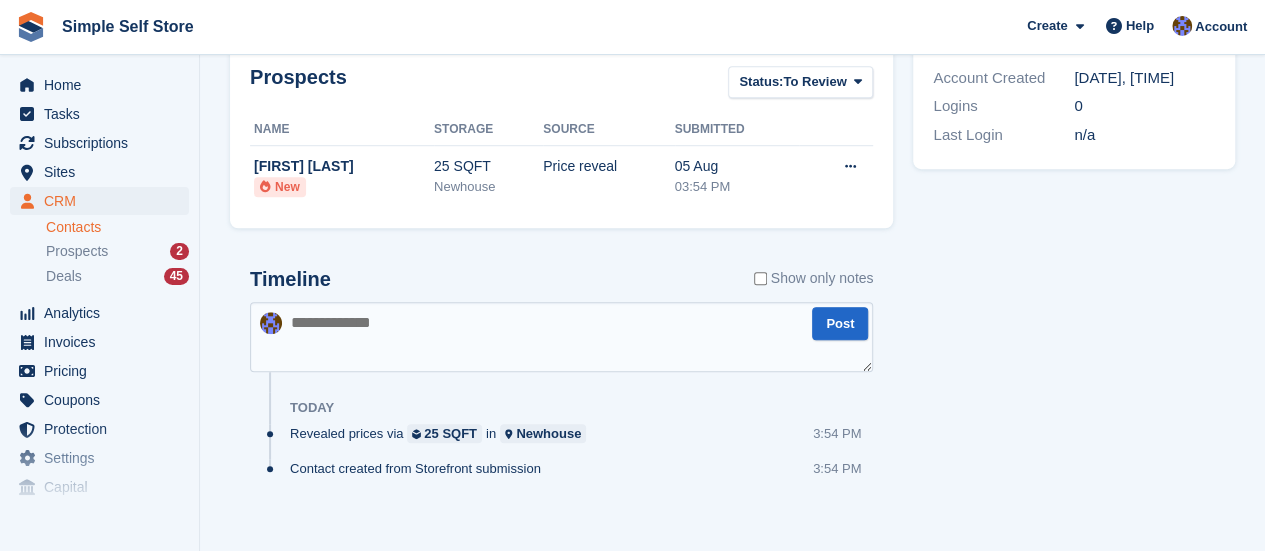 click at bounding box center (561, 337) 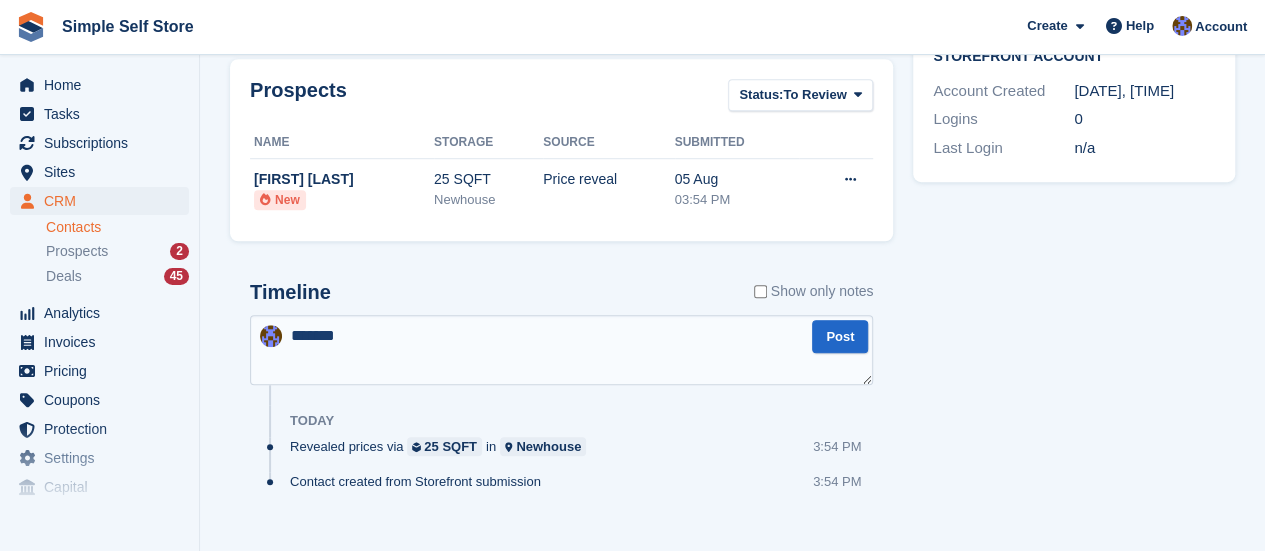 scroll, scrollTop: 668, scrollLeft: 0, axis: vertical 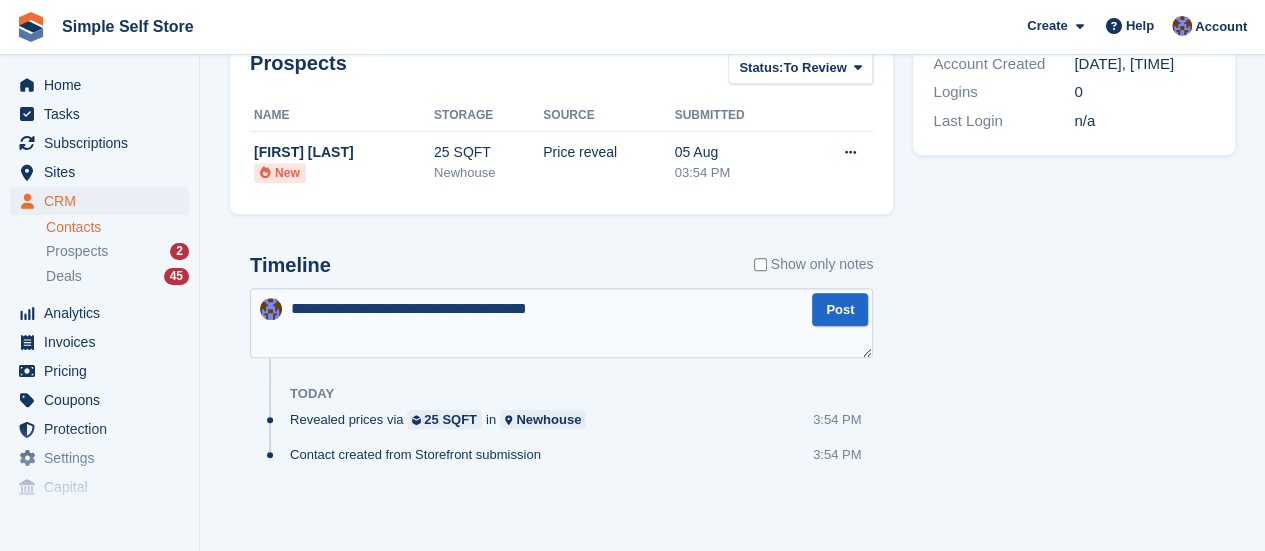 type on "**********" 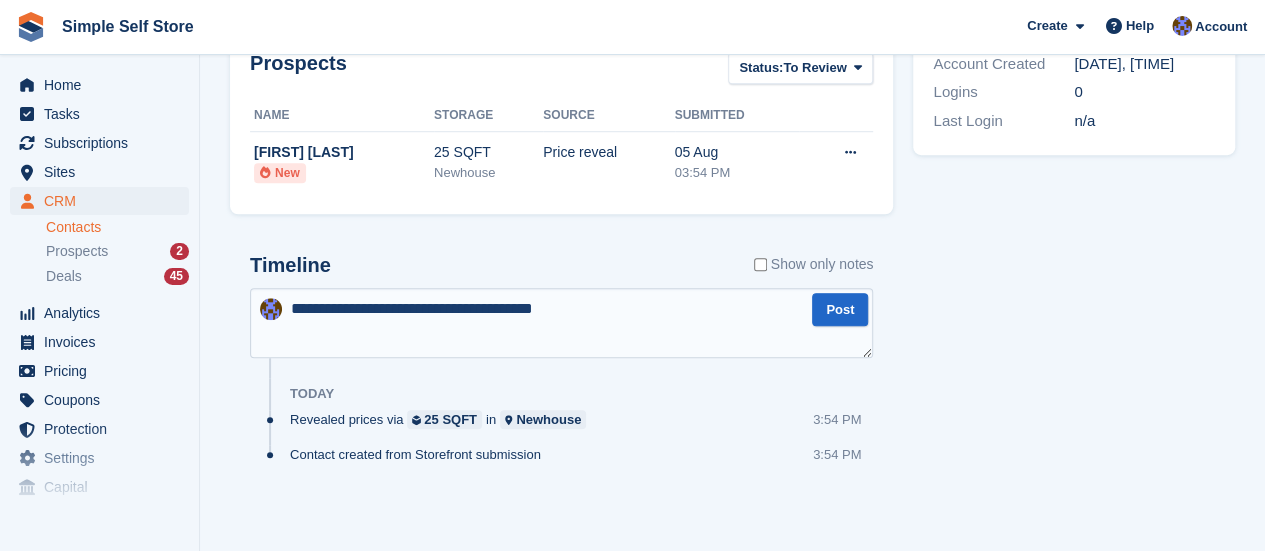 type 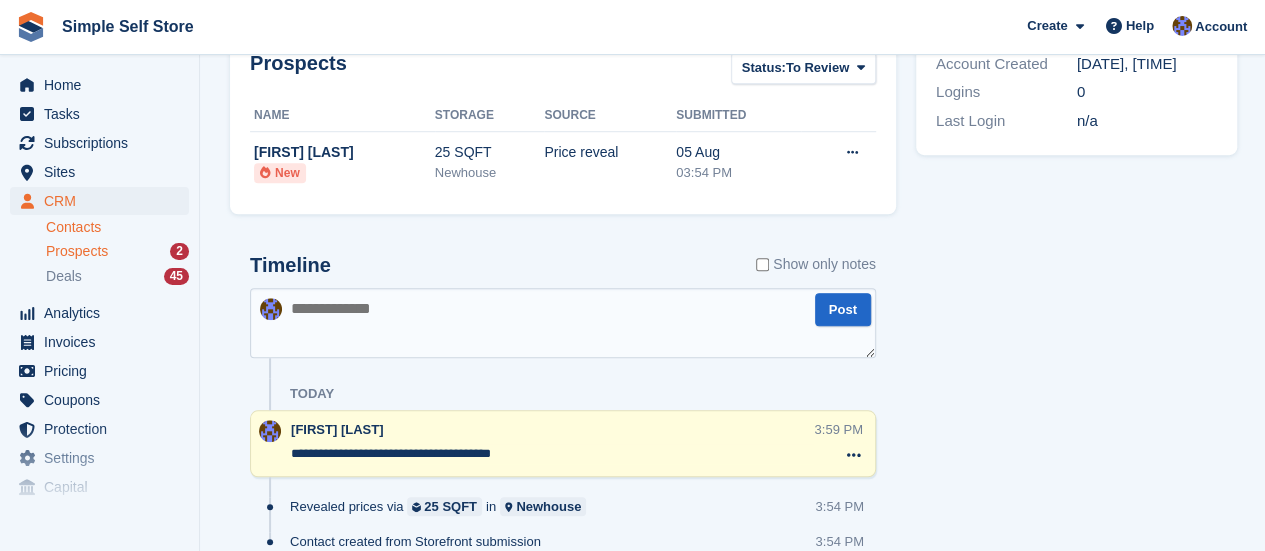 click on "Prospects" at bounding box center (77, 251) 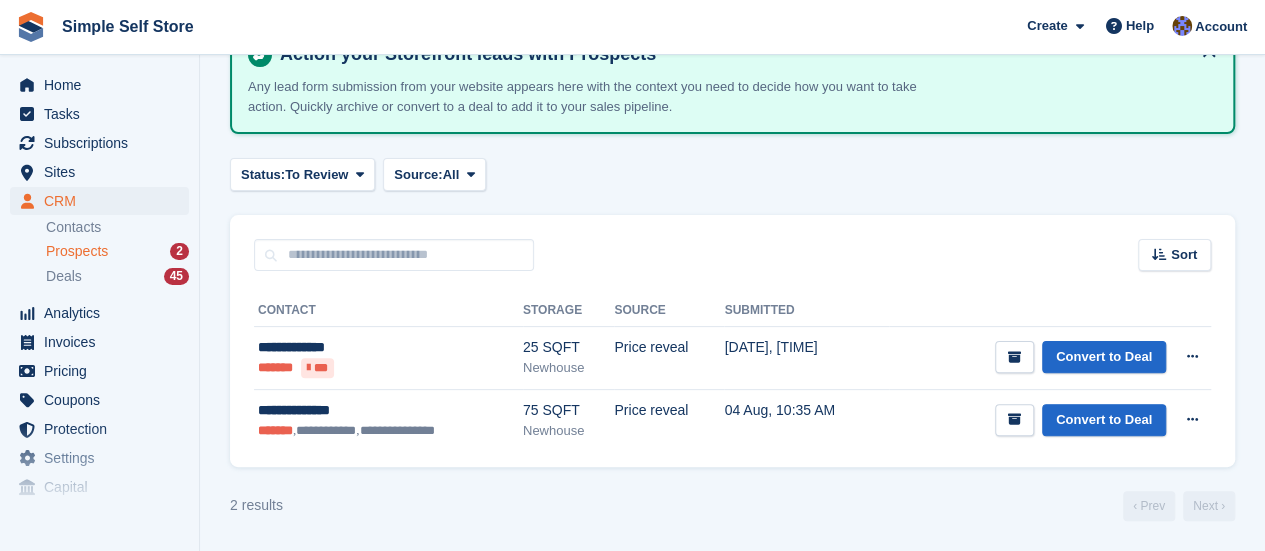 scroll, scrollTop: 0, scrollLeft: 0, axis: both 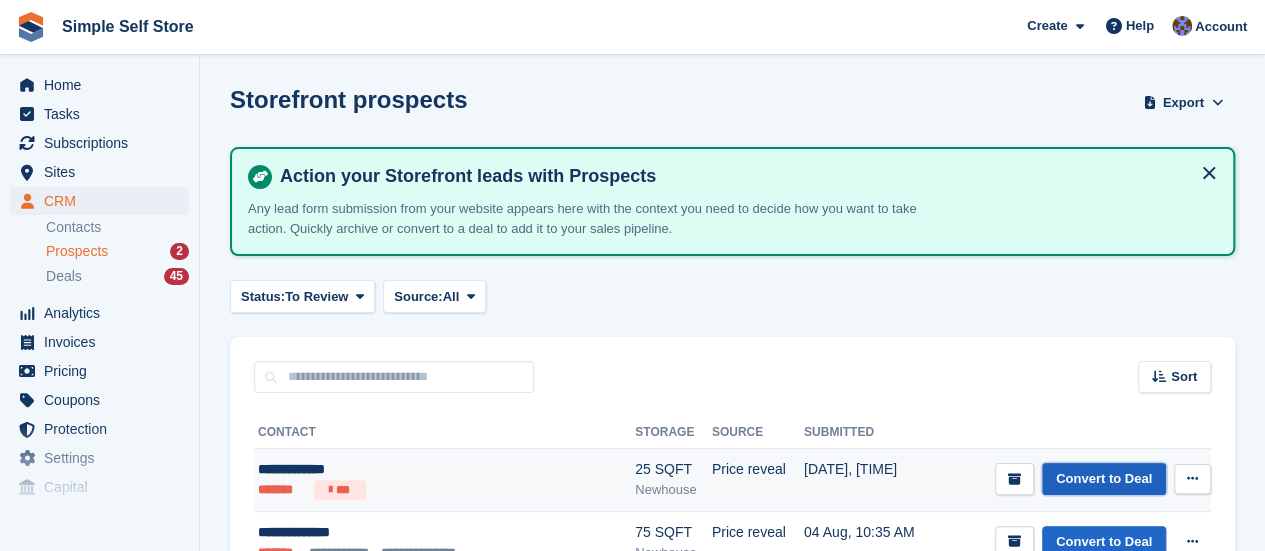 click on "Convert to Deal" at bounding box center [1104, 479] 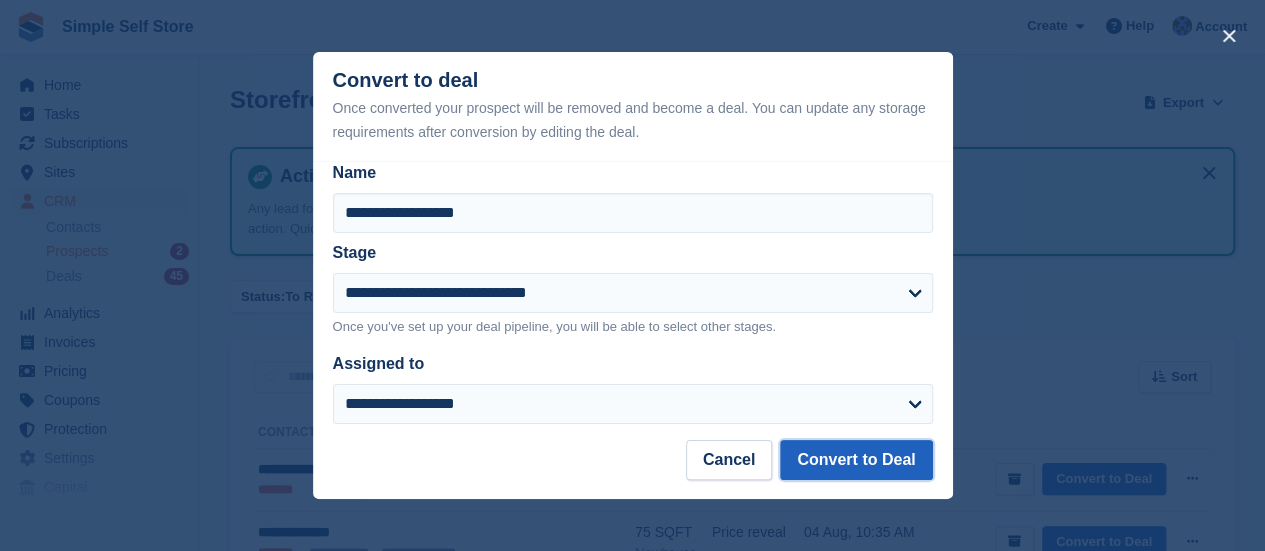 click on "Convert to Deal" at bounding box center (856, 460) 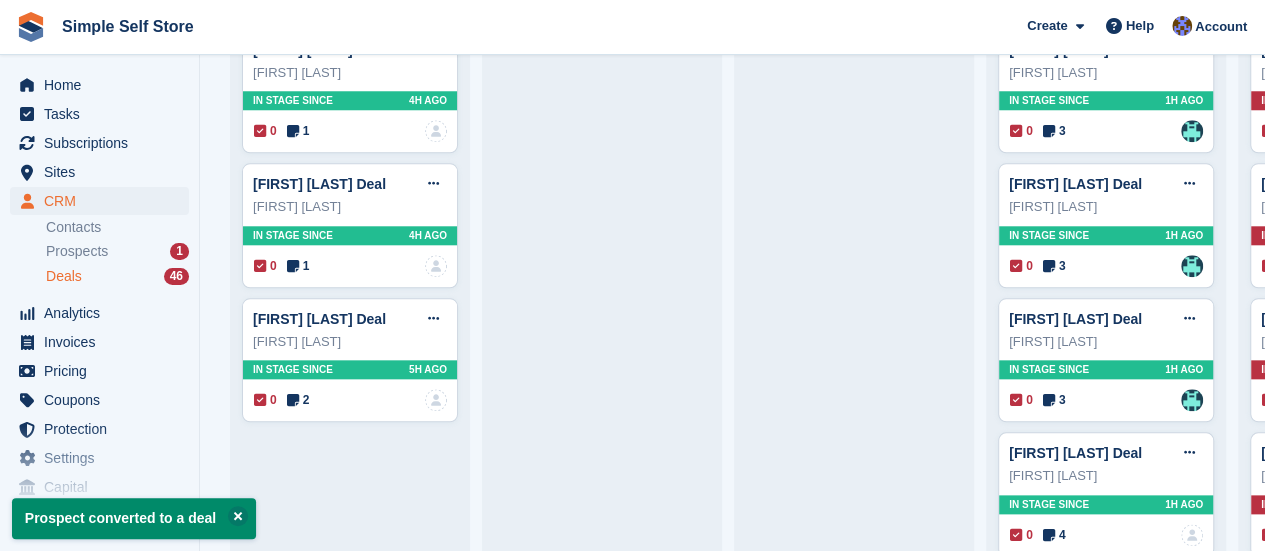 scroll, scrollTop: 920, scrollLeft: 0, axis: vertical 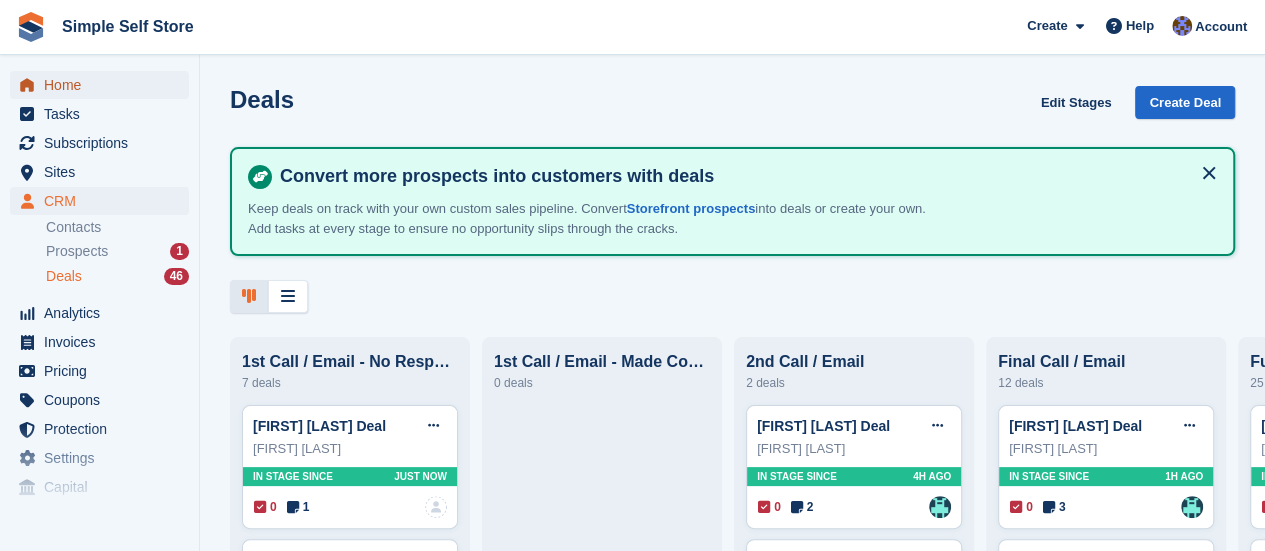 click on "Home" at bounding box center (104, 85) 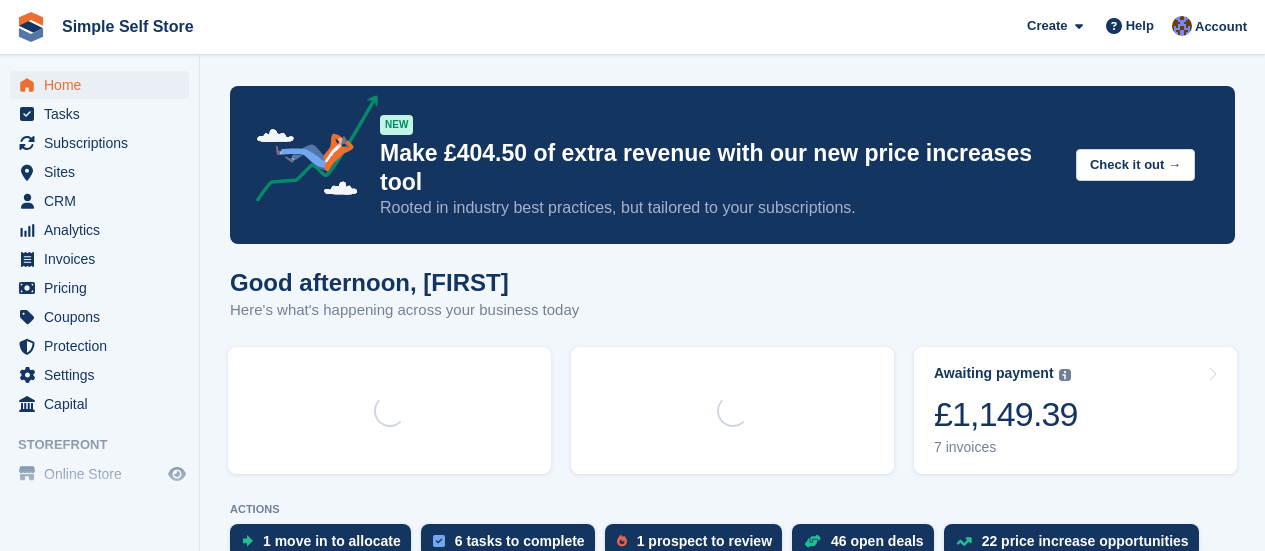 scroll, scrollTop: 0, scrollLeft: 0, axis: both 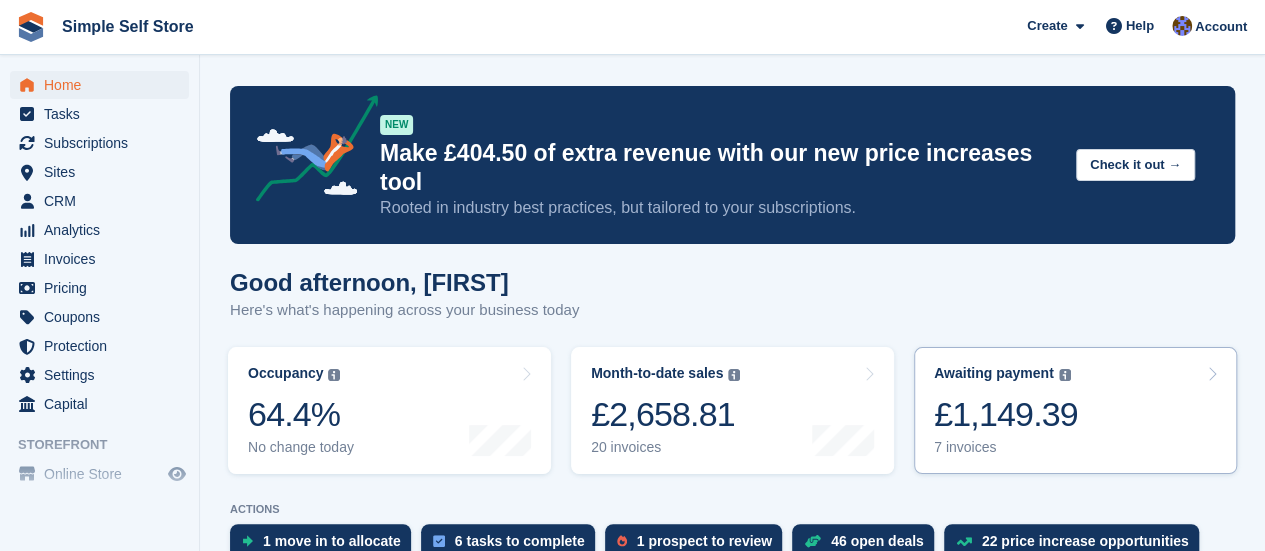 click on "7 invoices" at bounding box center (1006, 447) 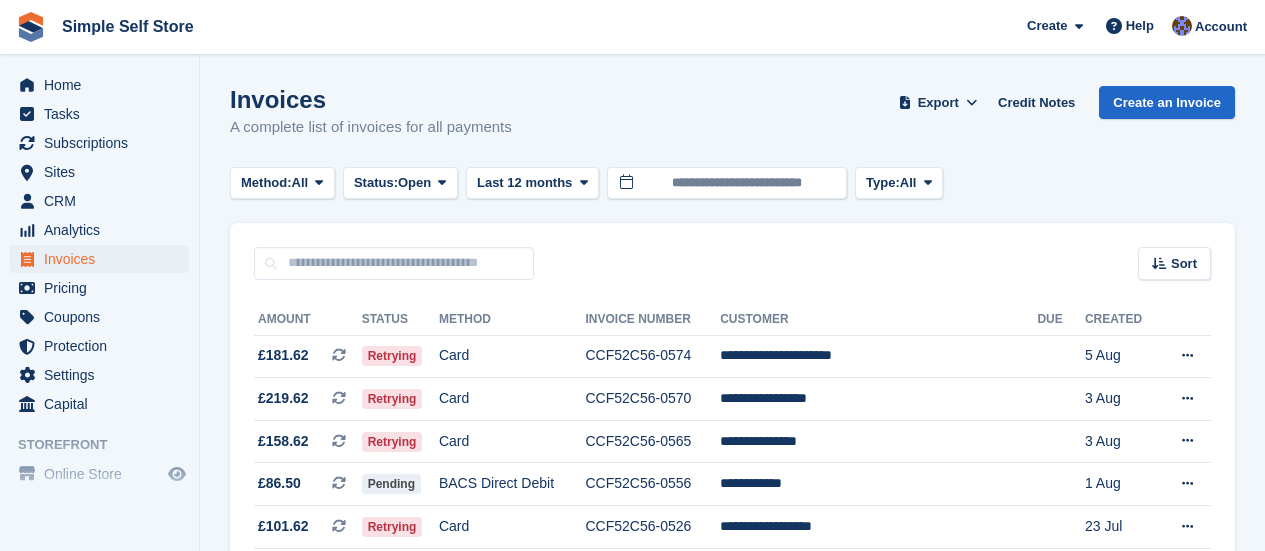 scroll, scrollTop: 0, scrollLeft: 0, axis: both 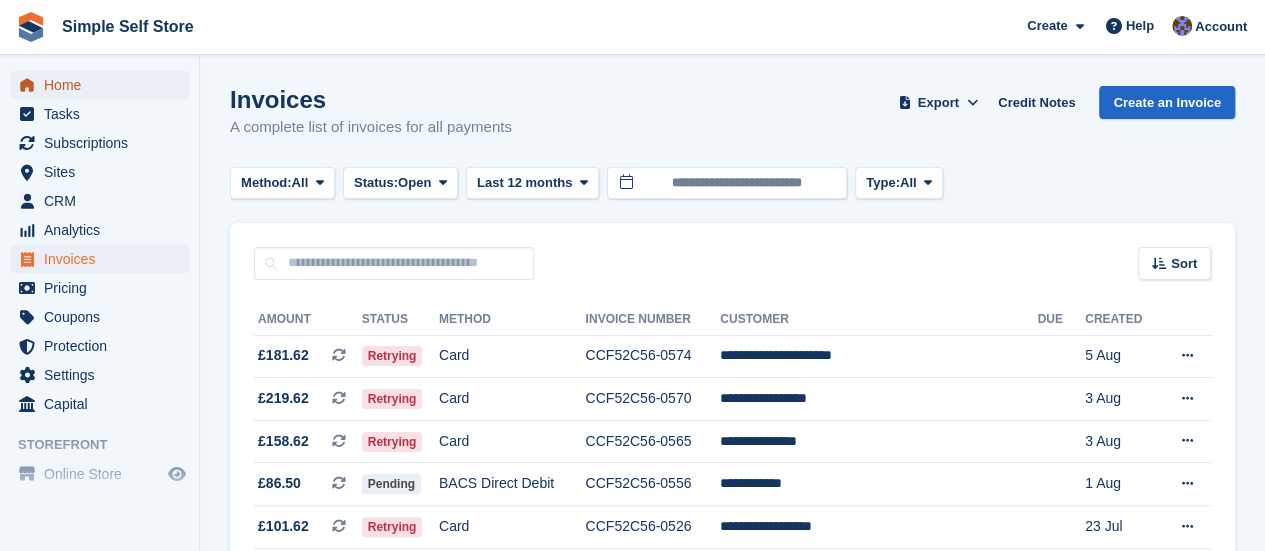 click on "Home" at bounding box center [104, 85] 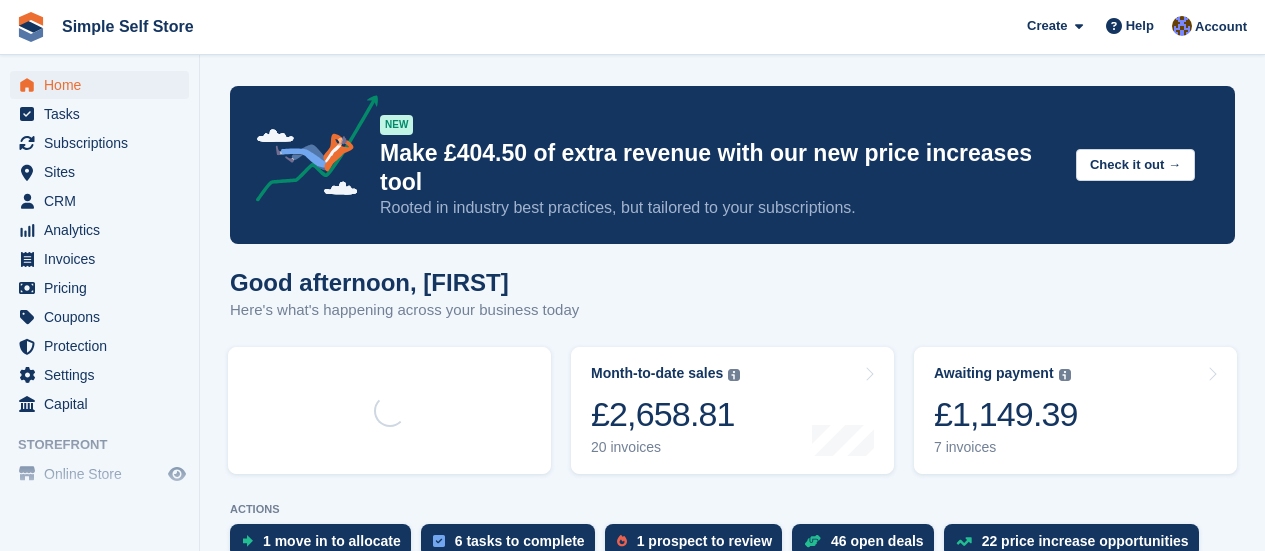 scroll, scrollTop: 0, scrollLeft: 0, axis: both 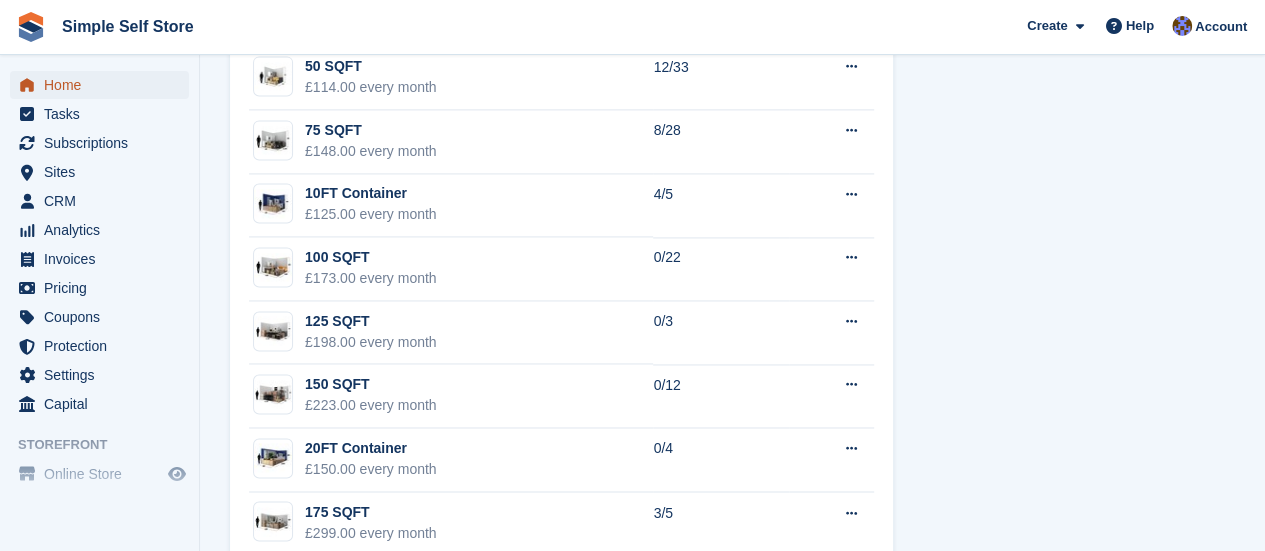 click on "Home" at bounding box center [104, 85] 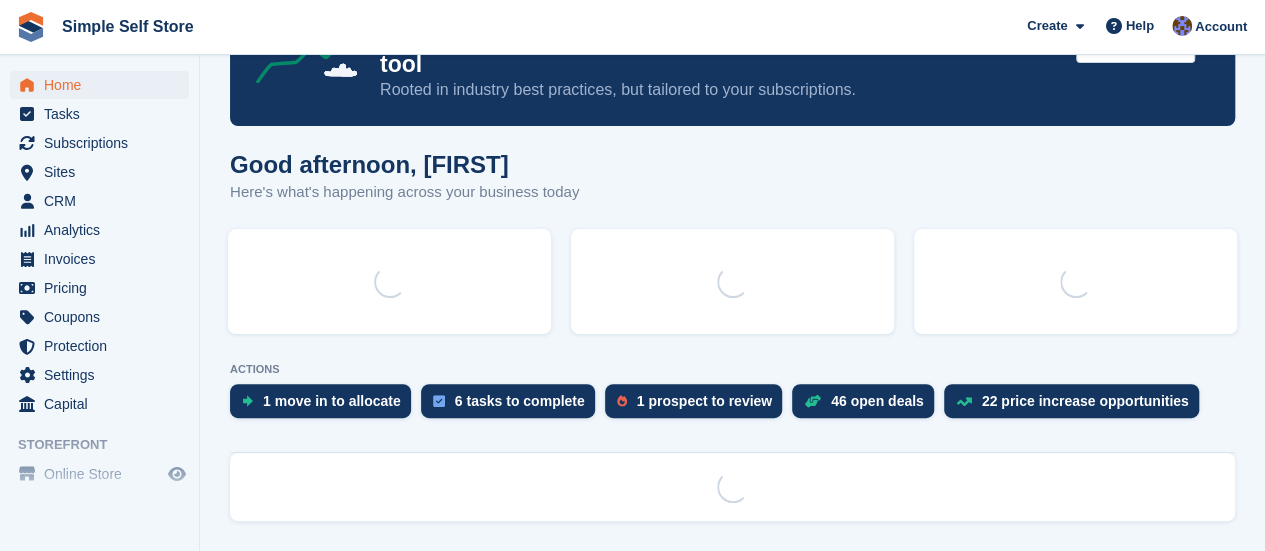 scroll, scrollTop: 0, scrollLeft: 0, axis: both 